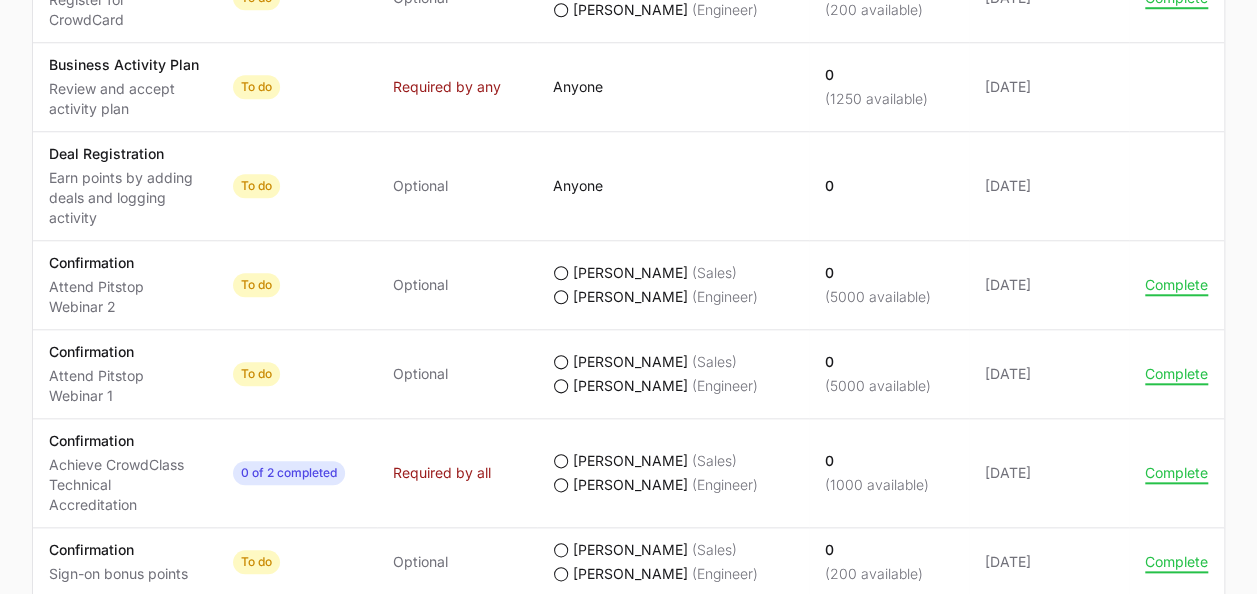 scroll, scrollTop: 20, scrollLeft: 0, axis: vertical 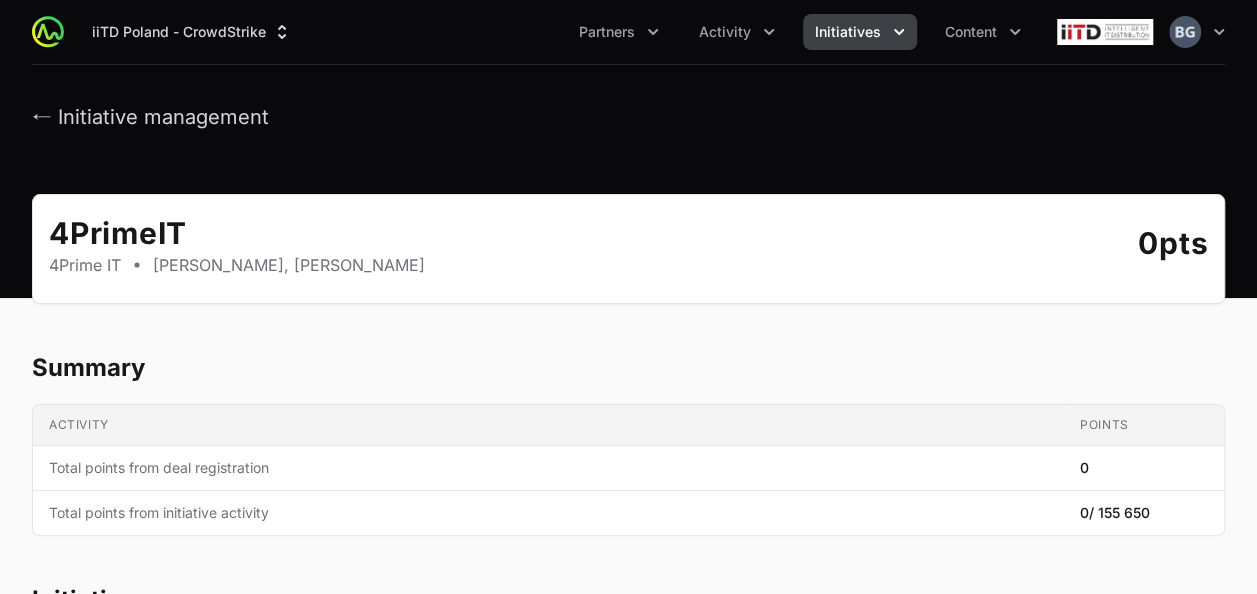 click on "← Initiative management" 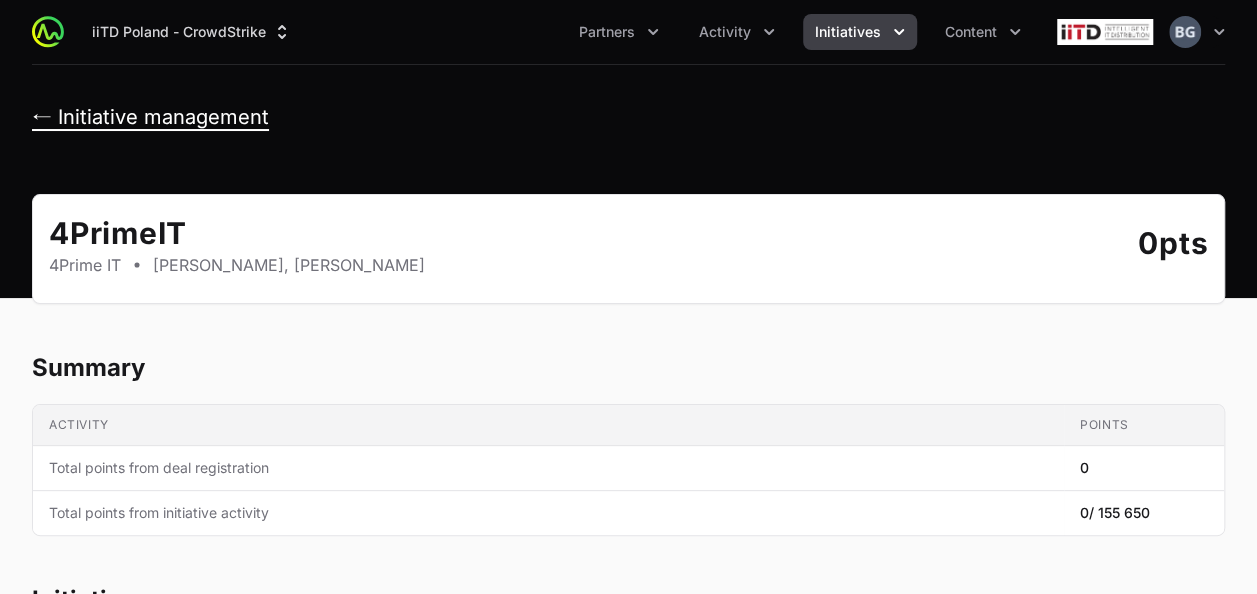 click on "← Initiative management" 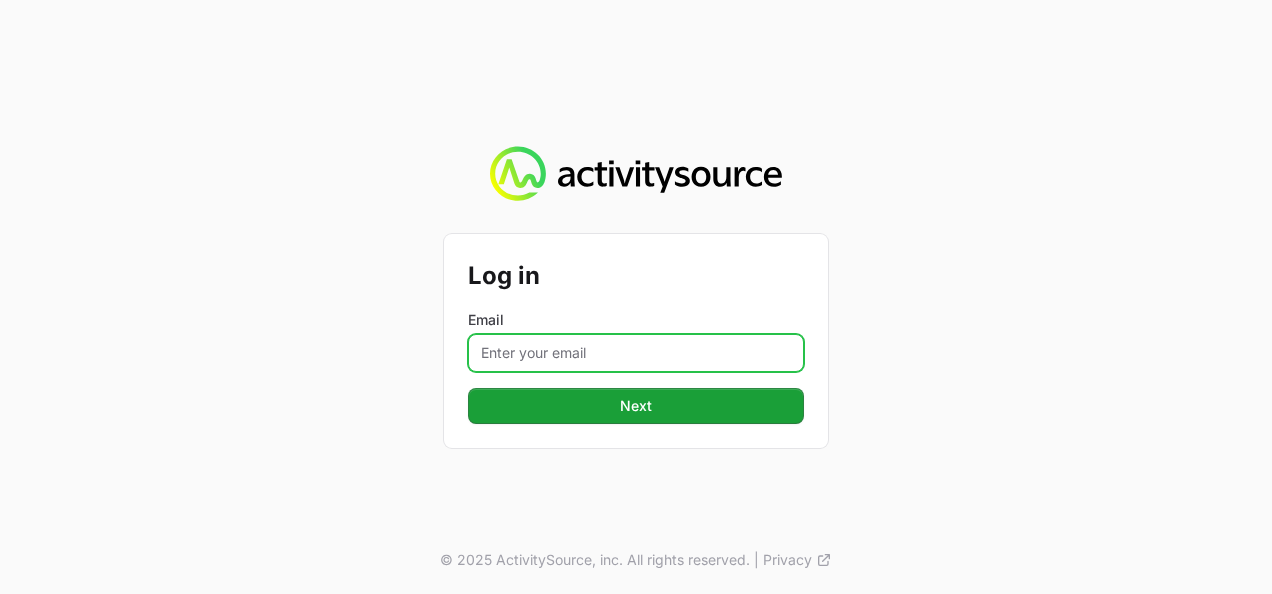 click on "Email" 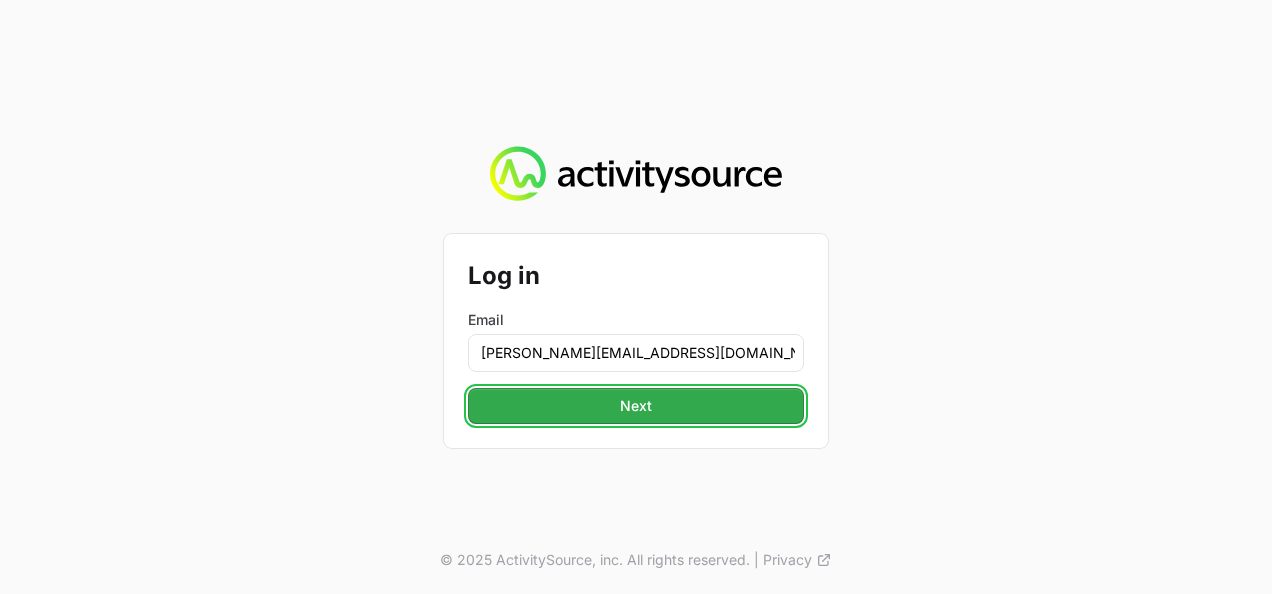 click on "Next" 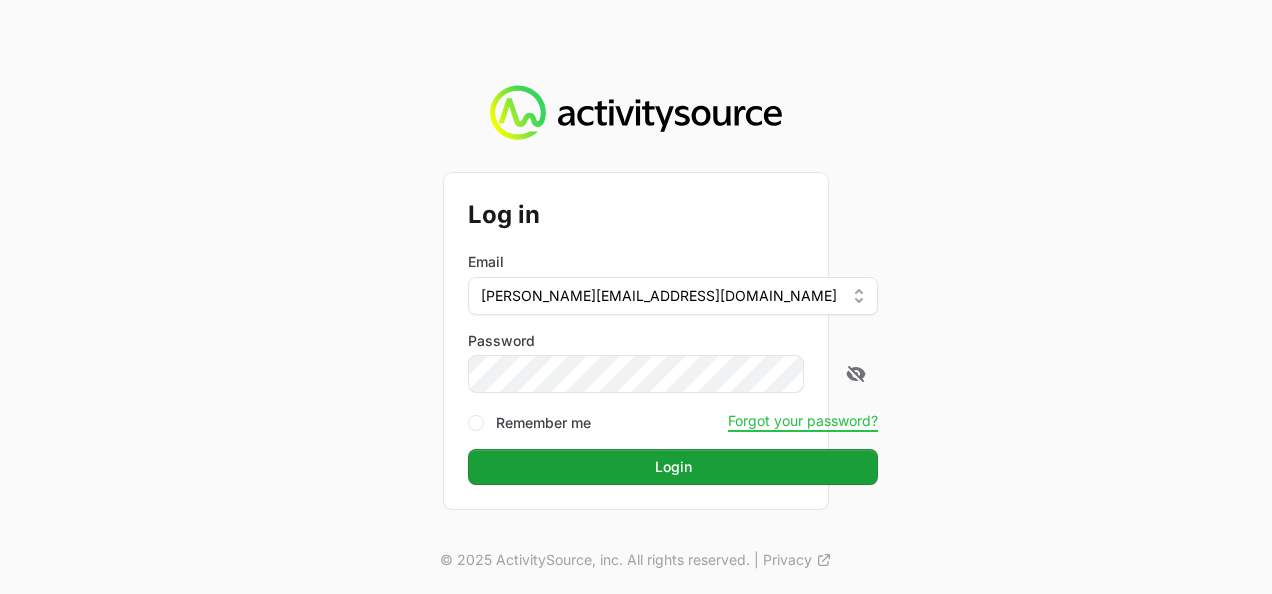 click on "Login" 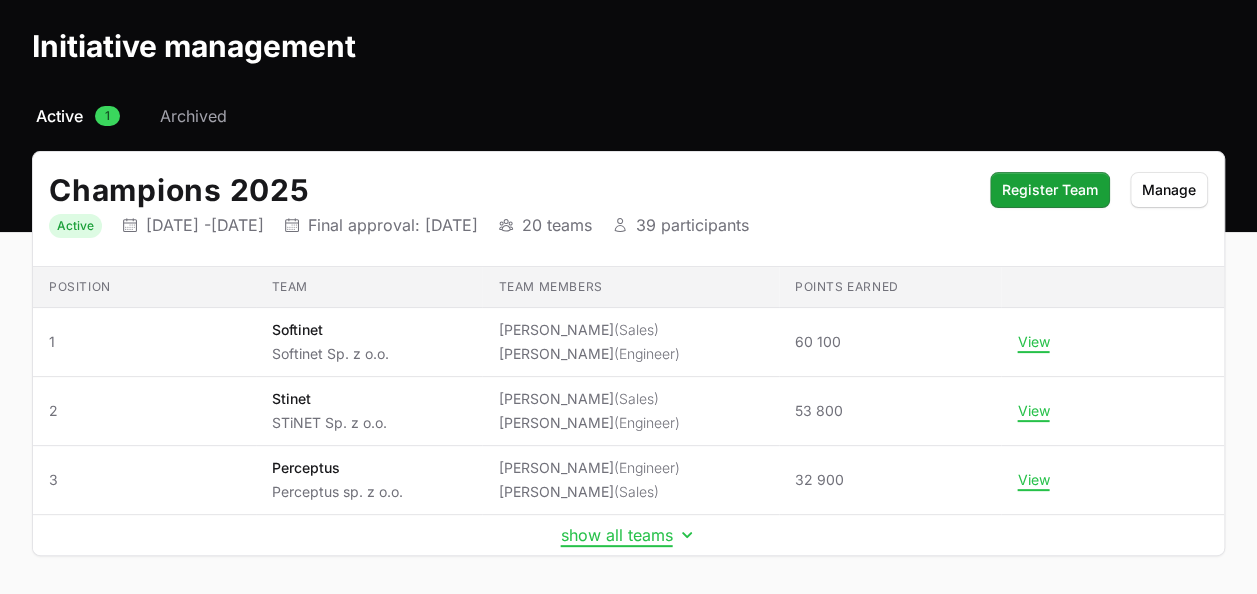 scroll, scrollTop: 152, scrollLeft: 0, axis: vertical 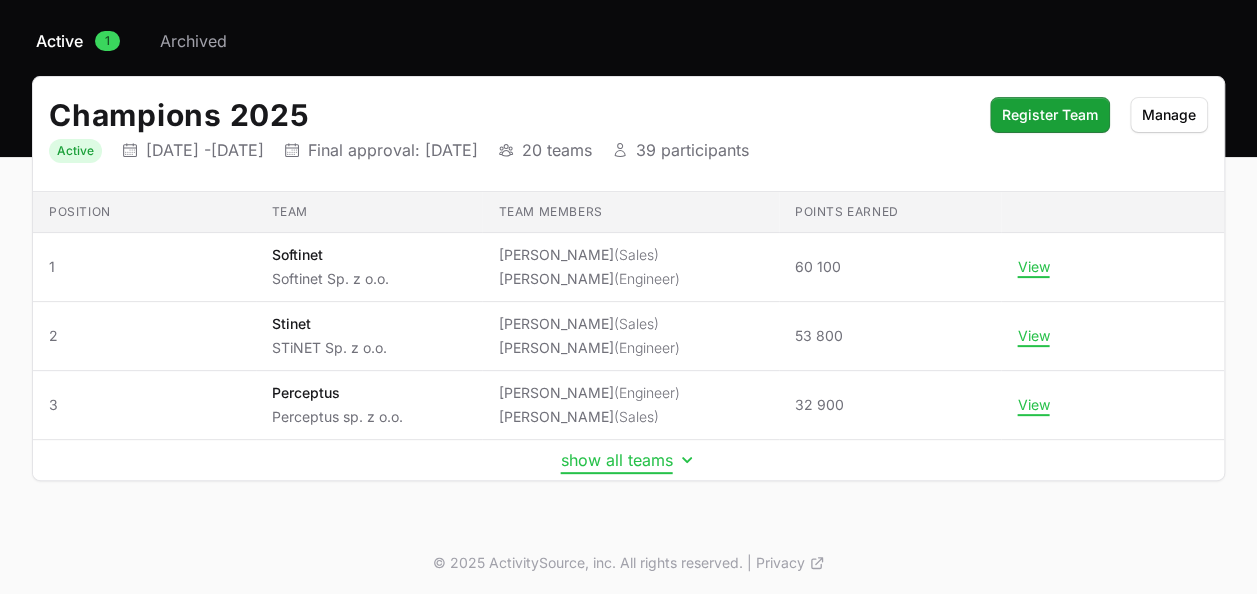 click on "show all teams" 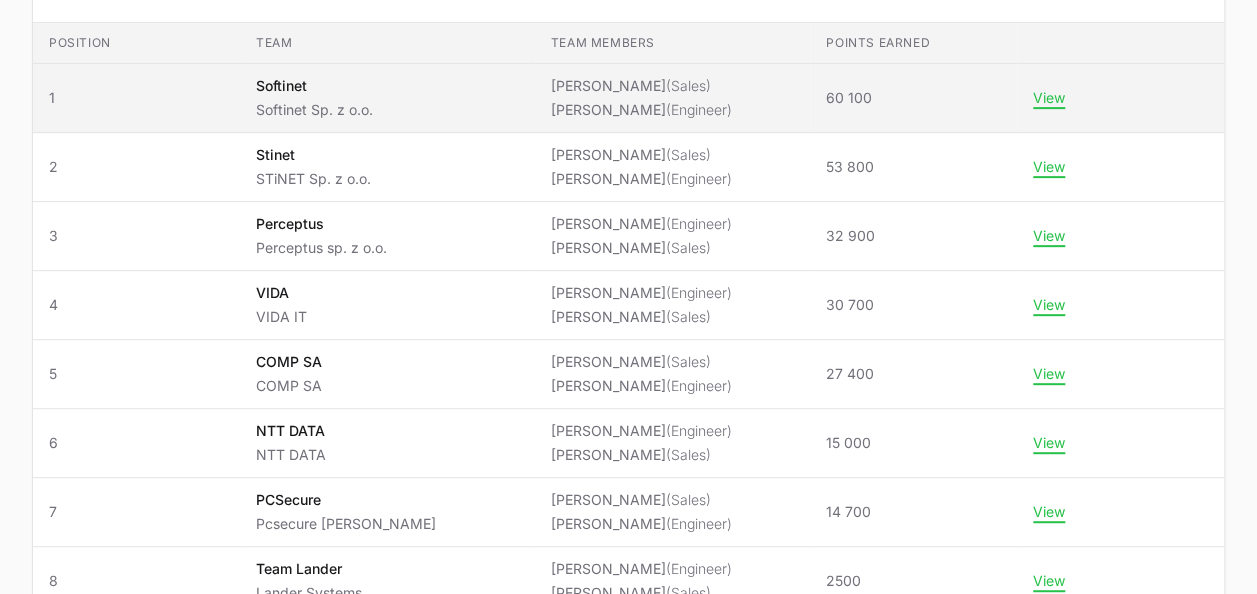 scroll, scrollTop: 352, scrollLeft: 0, axis: vertical 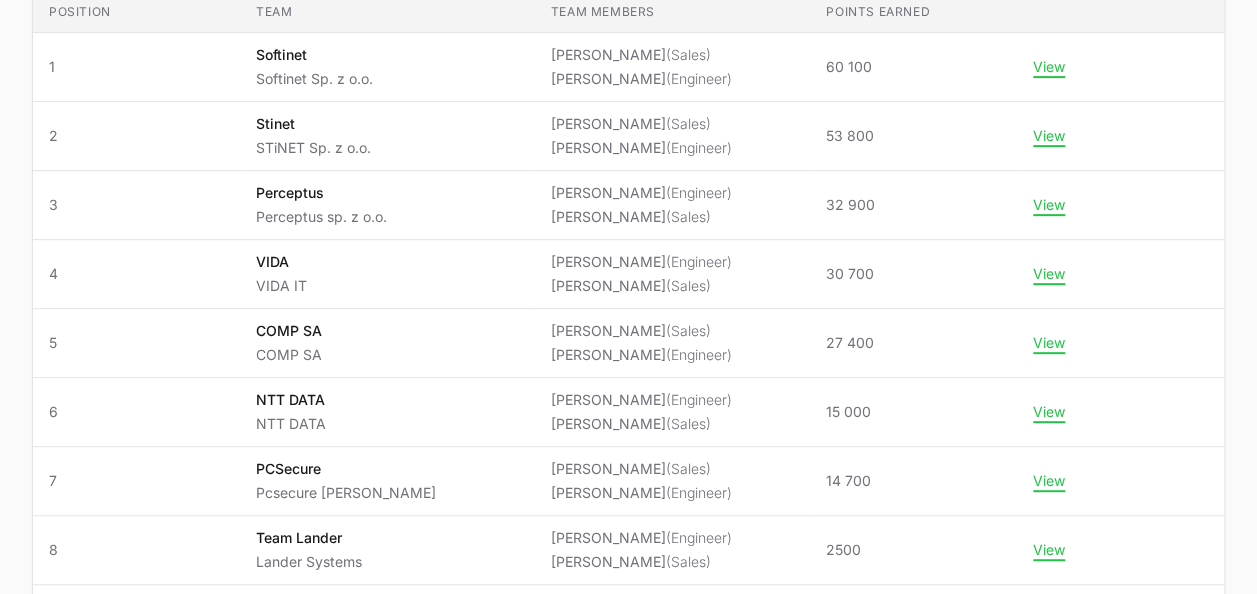 click on "iiTD [GEOGRAPHIC_DATA] - CrowdStrike  Partners Activity Initiatives Content Open user menu Open main menu  Initiative management Select a tab Active Archived Active 1 Archived Champions 2025   Status Active Initiative dates [DATE] -  [DATE] Final approval date  Final approval: [DATE] Initiative teams 20 teams Initiative participants 39 participants Register Team Manage Position Team Team members Points earned Position 1 Team Softinet Softinet Sp. z o.o. Team members [PERSON_NAME]   (Sales) [PERSON_NAME]   (Engineer) Points earned 60 100  View  Position 2 Team Stinet STiNET Sp. z o.o. Team members [PERSON_NAME]   (Sales) [PERSON_NAME]   (Engineer) Points earned 53 800  View  Position 3 Team Perceptus Perceptus sp. z o.o. Team members [PERSON_NAME]   (Engineer) [PERSON_NAME]   (Sales) Points earned 32 900  View  Position 4 Team VIDA VIDA IT Team members [PERSON_NAME]   (Engineer) [PERSON_NAME]   (Sales) Points earned 30 700  View  Position 5 Team COMP SA COMP SA Team members 6" at bounding box center [628, 609] 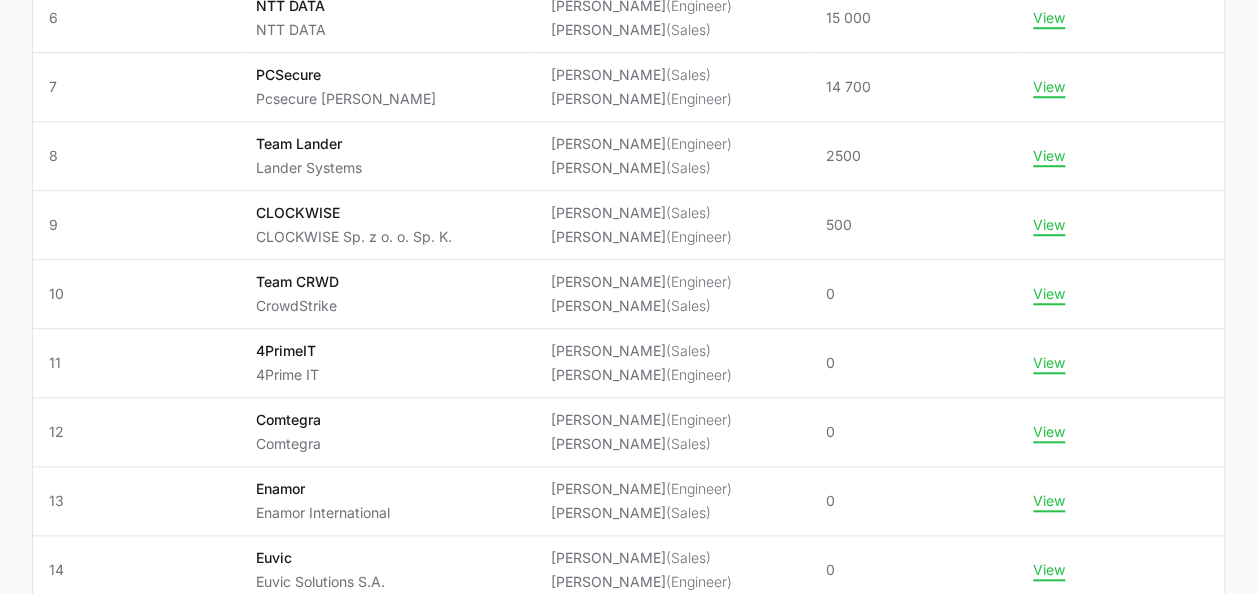 scroll, scrollTop: 852, scrollLeft: 0, axis: vertical 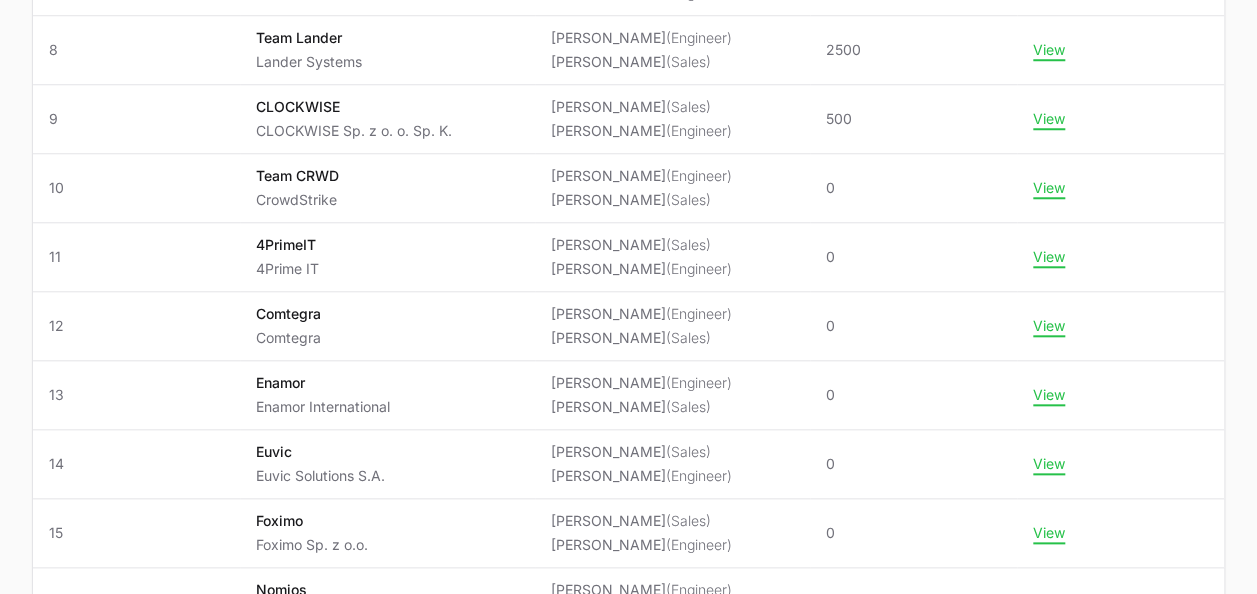 click on "iiTD [GEOGRAPHIC_DATA] - CrowdStrike  Partners Activity Initiatives Content Open user menu Open main menu  Initiative management Select a tab Active Archived Active 1 Archived Champions 2025   Status Active Initiative dates [DATE] -  [DATE] Final approval date  Final approval: [DATE] Initiative teams 20 teams Initiative participants 39 participants Register Team Manage Position Team Team members Points earned Position 1 Team Softinet Softinet Sp. z o.o. Team members [PERSON_NAME]   (Sales) [PERSON_NAME]   (Engineer) Points earned 60 100  View  Position 2 Team Stinet STiNET Sp. z o.o. Team members [PERSON_NAME]   (Sales) [PERSON_NAME]   (Engineer) Points earned 53 800  View  Position 3 Team Perceptus Perceptus sp. z o.o. Team members [PERSON_NAME]   (Engineer) [PERSON_NAME]   (Sales) Points earned 32 900  View  Position 4 Team VIDA VIDA IT Team members [PERSON_NAME]   (Engineer) [PERSON_NAME]   (Sales) Points earned 30 700  View  Position 5 Team COMP SA COMP SA Team members 6" at bounding box center (628, 109) 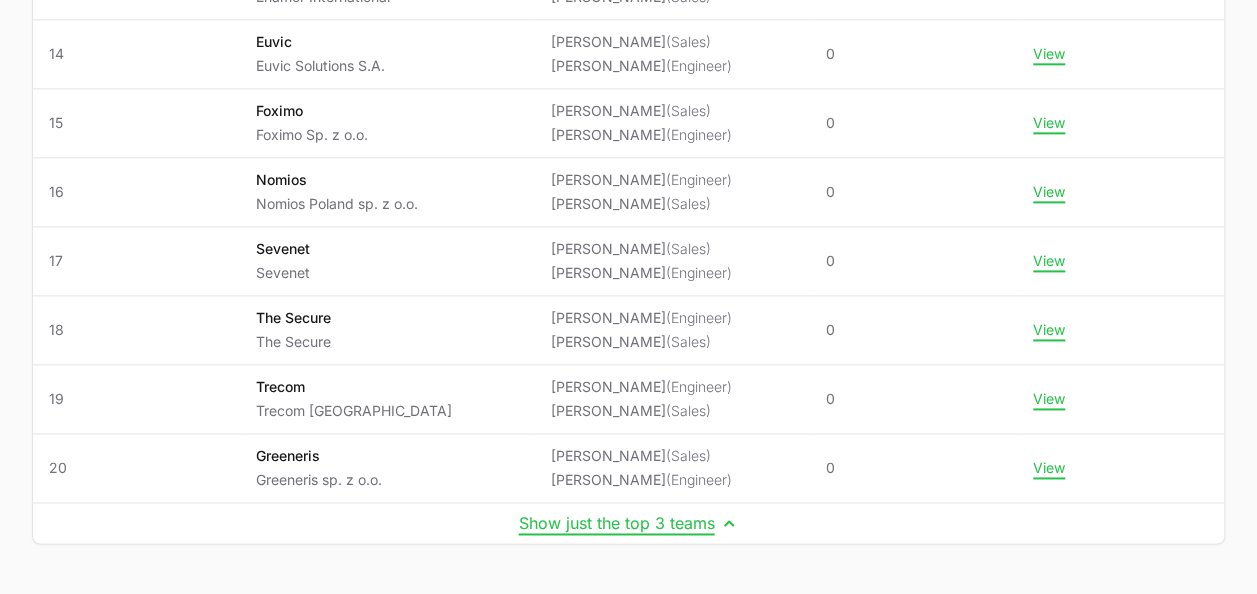 scroll, scrollTop: 1319, scrollLeft: 0, axis: vertical 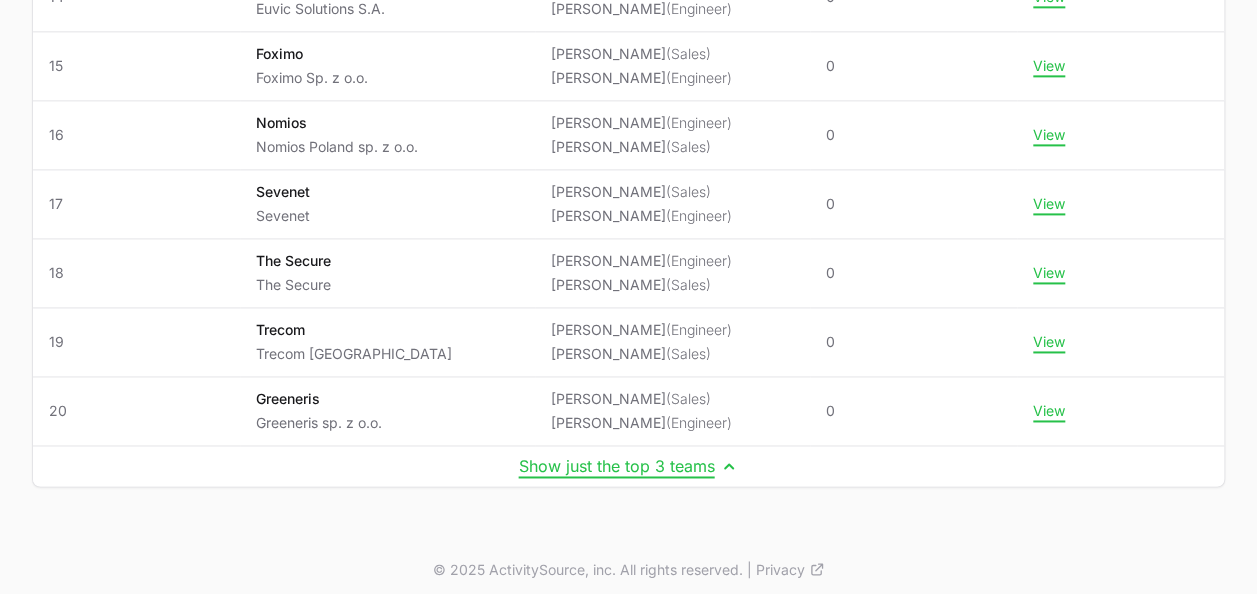 click on "Select a tab Active Archived Active 1 Archived Champions 2025   Status Active Initiative dates [DATE] -  [DATE] Final approval date  Final approval: [DATE] Initiative teams 20 teams Initiative participants 39 participants Register Team Manage Position Team Team members Points earned Position 1 Team Softinet Softinet Sp. z o.o. Team members [PERSON_NAME]   (Sales) [PERSON_NAME]   (Engineer) Points earned 60 100  View  Position 2 Team Stinet STiNET Sp. z o.o. Team members [PERSON_NAME]   (Sales) [PERSON_NAME]   (Engineer) Points earned 53 800  View  Position 3 Team Perceptus Perceptus sp. z o.o. Team members [PERSON_NAME]   (Engineer) [PERSON_NAME]   (Sales) Points earned 32 900  View  Position 4 Team VIDA VIDA IT Team members [PERSON_NAME]   (Engineer) [PERSON_NAME]   (Sales) Points earned 30 700  View  Position 5 Team COMP SA COMP SA Team members [PERSON_NAME]   (Sales) [PERSON_NAME]   (Engineer) Points earned 27 400  View  Position 6 Team NTT DATA NTT DATA Team members" 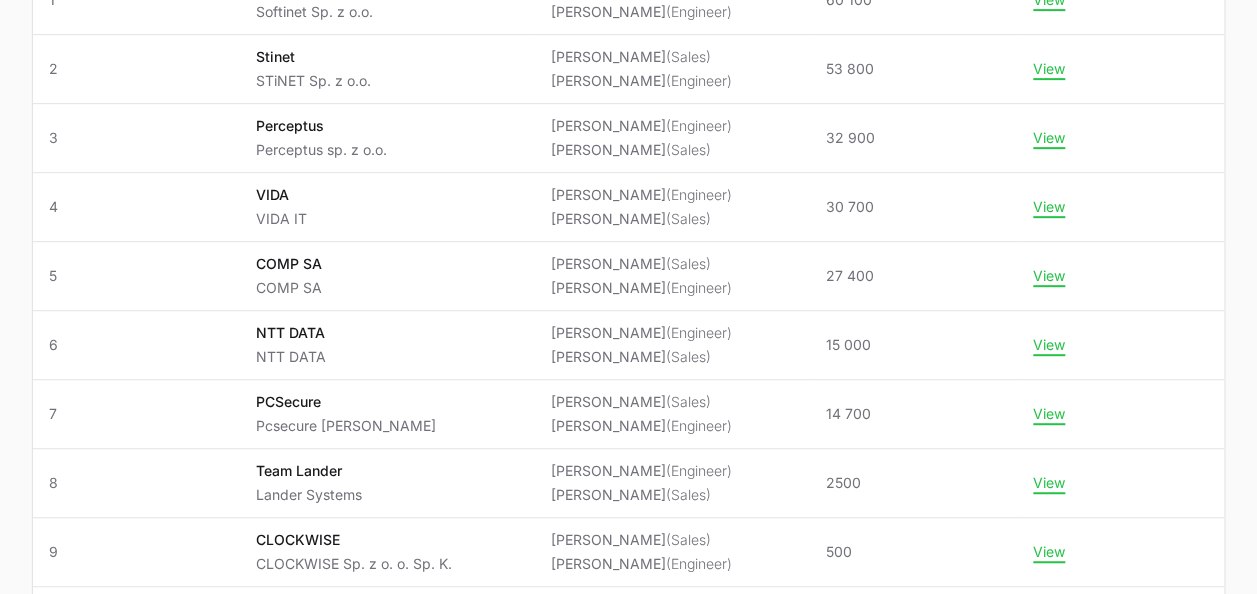 scroll, scrollTop: 319, scrollLeft: 0, axis: vertical 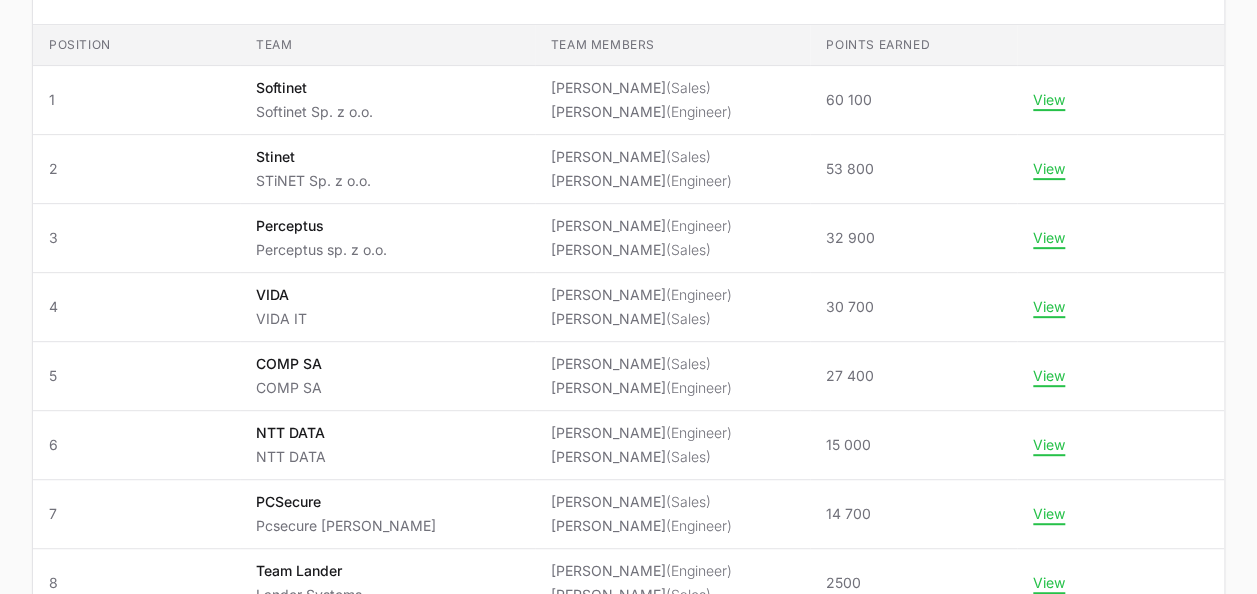 click on "iiTD [GEOGRAPHIC_DATA] - CrowdStrike  Partners Activity Initiatives Content Open user menu Open main menu  Initiative management Select a tab Active Archived Active 1 Archived Champions 2025   Status Active Initiative dates [DATE] -  [DATE] Final approval date  Final approval: [DATE] Initiative teams 20 teams Initiative participants 39 participants Register Team Manage Position Team Team members Points earned Position 1 Team Softinet Softinet Sp. z o.o. Team members [PERSON_NAME]   (Sales) [PERSON_NAME]   (Engineer) Points earned 60 100  View  Position 2 Team Stinet STiNET Sp. z o.o. Team members [PERSON_NAME]   (Sales) [PERSON_NAME]   (Engineer) Points earned 53 800  View  Position 3 Team Perceptus Perceptus sp. z o.o. Team members [PERSON_NAME]   (Engineer) [PERSON_NAME]   (Sales) Points earned 32 900  View  Position 4 Team VIDA VIDA IT Team members [PERSON_NAME]   (Engineer) [PERSON_NAME]   (Sales) Points earned 30 700  View  Position 5 Team COMP SA COMP SA Team members 6" at bounding box center (628, 642) 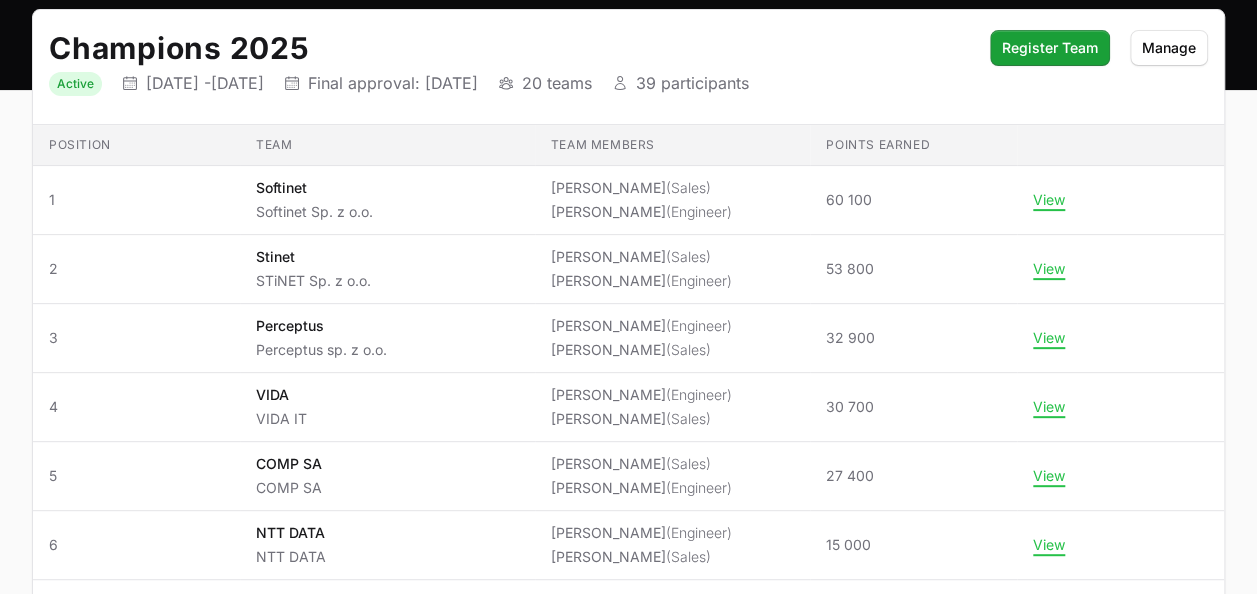 click on "Select a tab Active Archived Active 1 Archived Champions 2025   Status Active Initiative dates [DATE] -  [DATE] Final approval date  Final approval: [DATE] Initiative teams 20 teams Initiative participants 39 participants Register Team Manage Position Team Team members Points earned Position 1 Team Softinet Softinet Sp. z o.o. Team members [PERSON_NAME]   (Sales) [PERSON_NAME]   (Engineer) Points earned 60 100  View  Position 2 Team Stinet STiNET Sp. z o.o. Team members [PERSON_NAME]   (Sales) [PERSON_NAME]   (Engineer) Points earned 53 800  View  Position 3 Team Perceptus Perceptus sp. z o.o. Team members [PERSON_NAME]   (Engineer) [PERSON_NAME]   (Sales) Points earned 32 900  View  Position 4 Team VIDA VIDA IT Team members [PERSON_NAME]   (Engineer) [PERSON_NAME]   (Sales) Points earned 30 700  View  Position 5 Team COMP SA COMP SA Team members [PERSON_NAME]   (Sales) [PERSON_NAME]   (Engineer) Points earned 27 400  View  Position 6 Team NTT DATA NTT DATA Team members" 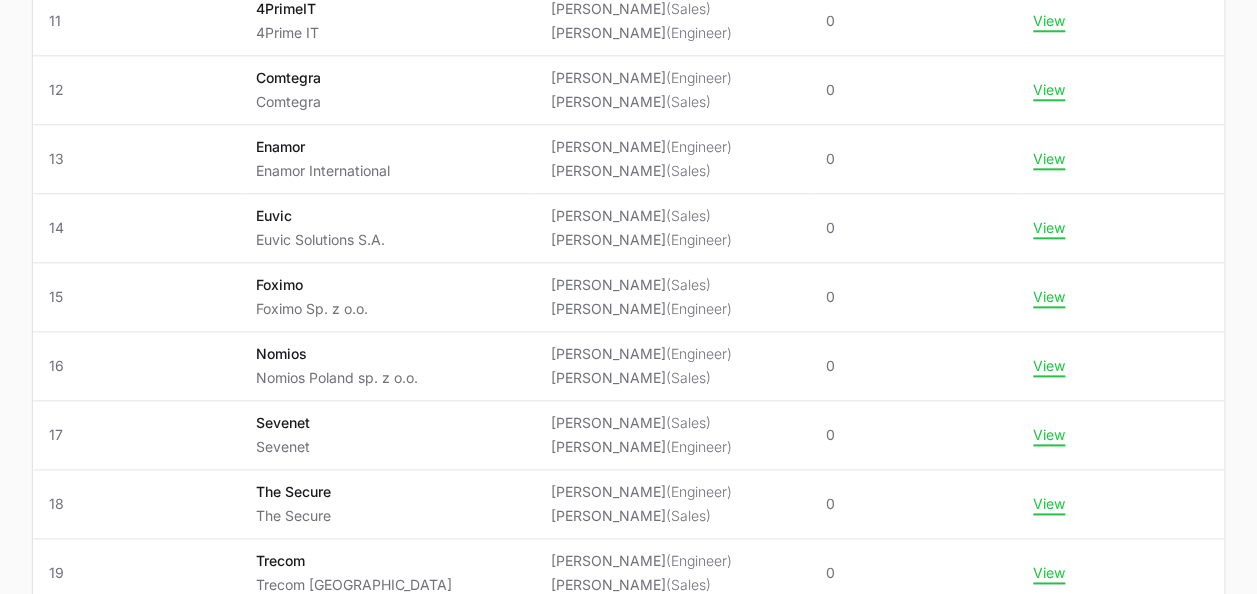 scroll, scrollTop: 1119, scrollLeft: 0, axis: vertical 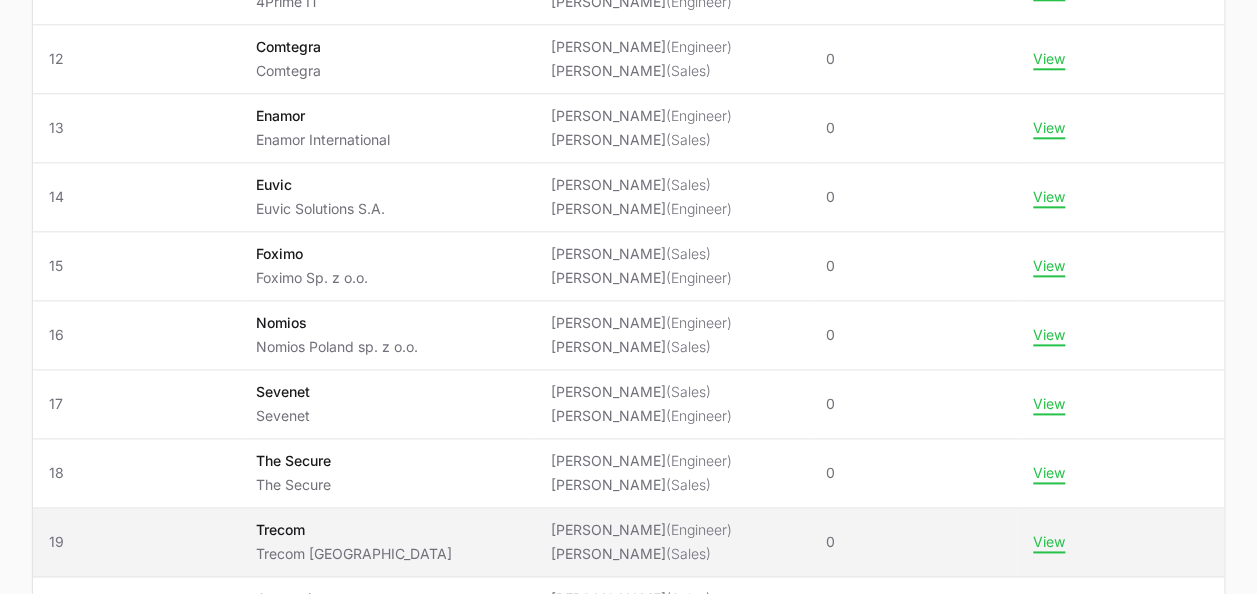 drag, startPoint x: 0, startPoint y: 419, endPoint x: 381, endPoint y: 516, distance: 393.1539 